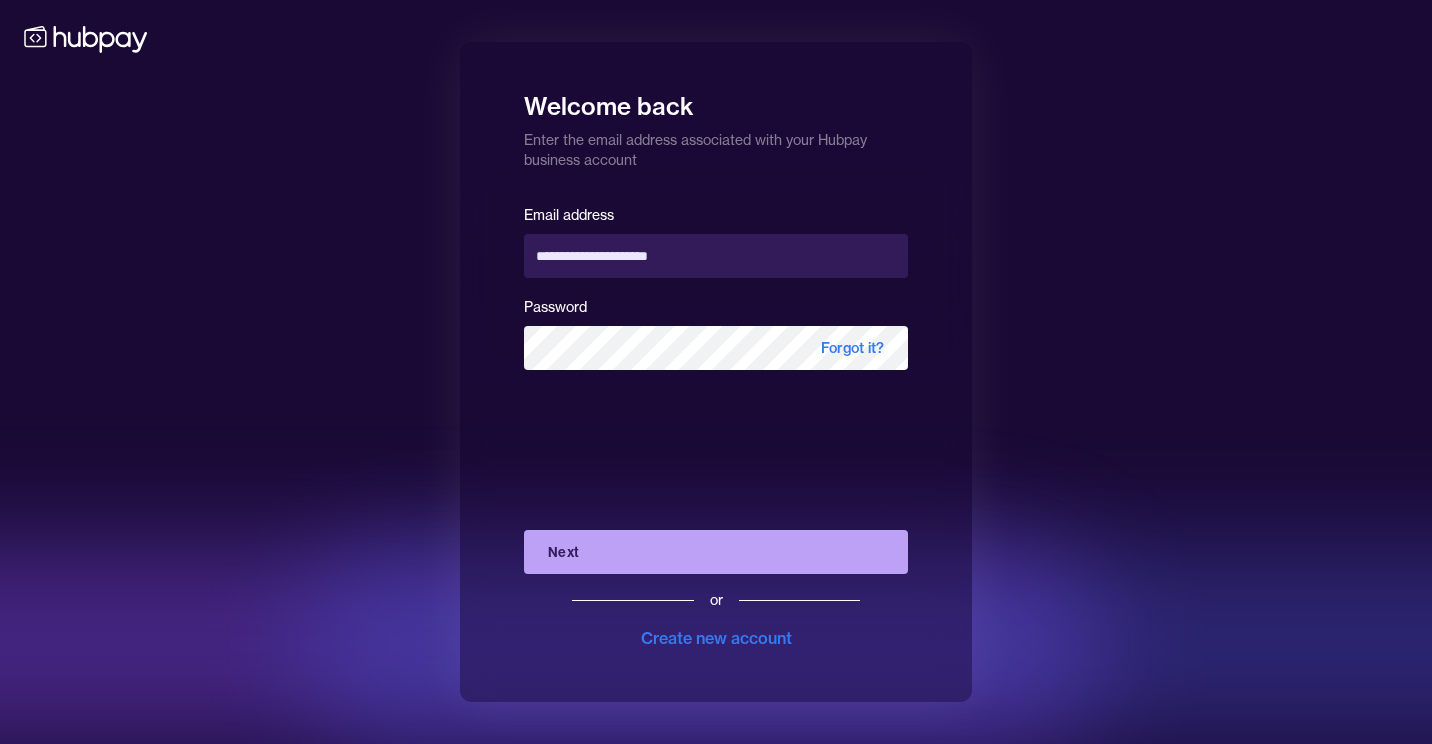 scroll, scrollTop: 0, scrollLeft: 0, axis: both 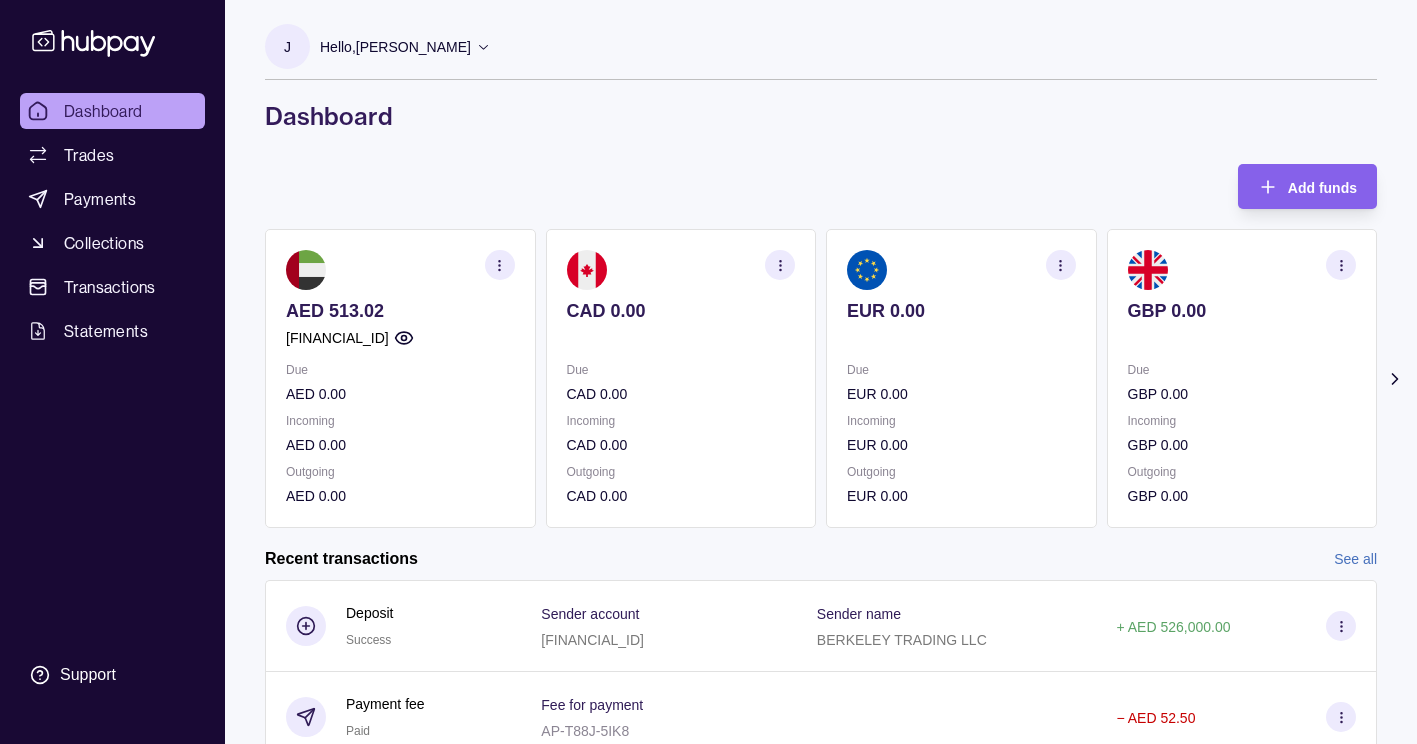click on "AED 513.02" at bounding box center [400, 311] 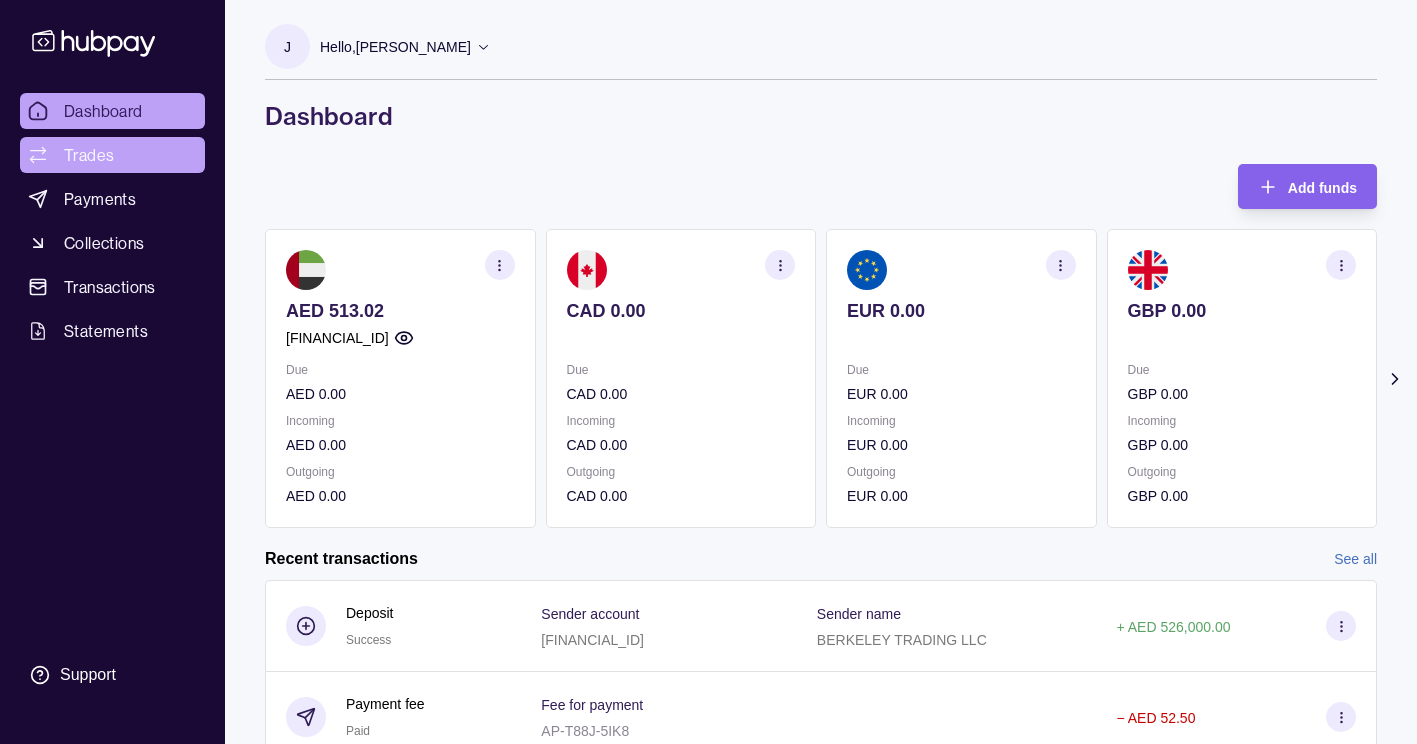 click on "Trades" at bounding box center [112, 155] 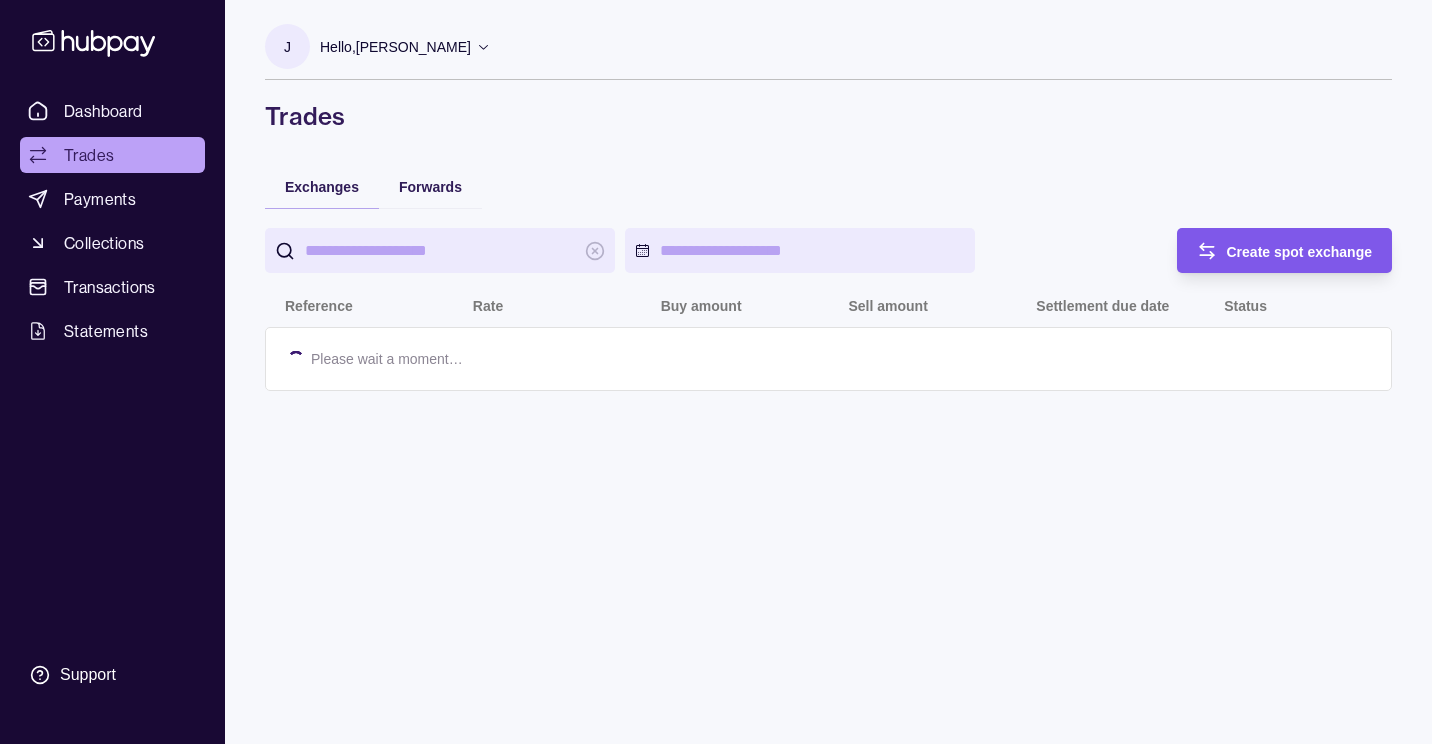click on "Create spot exchange" at bounding box center [1270, 250] 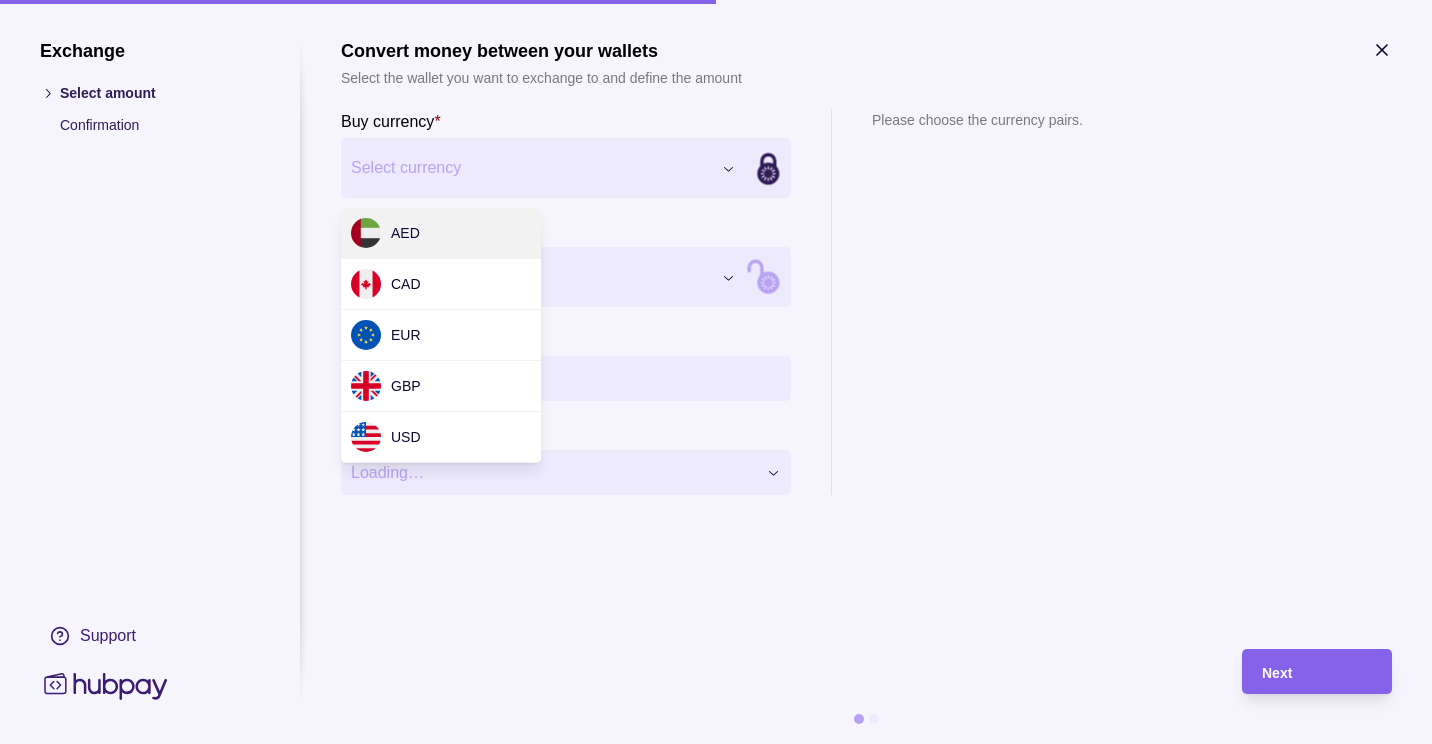 click on "Dashboard Trades Payments Collections Transactions Statements Support J Hello,  JASMIN BUENSUCESO BERKELEY TRADING LLC Account Terms and conditions Privacy policy Sign out Trades Exchanges Forwards Create spot exchange Reference Rate Buy amount Sell amount Settlement due date Status 08 Jul 2025 AF-S2KH-FQKG 1  USD  =  3.68423   AED USD 142,792.00 AED 526,078.57 09 Jul 2025 Success AF-C65A-4E8X 1  USD  =  3.6503   AED AED 365,030.00 USD 100,000.00 08 Jul 2025 Success 07 Jul 2025 AF-ZTJ6-EIAG 1  EUR  =  4.32437   AED EUR 215,290.00 AED 930,993.62 08 Jul 2025 Success 04 Jul 2025 AF-M5KJ-ZN84 1  EUR  =  4.33838   AED EUR 240,000.00 AED 1,041,211.20 08 Jul 2025 Success 03 Jul 2025 AF-53DW-VZSU 1  EUR  =  4.34871   AED EUR 410,000.00 AED 1,782,971.10 07 Jul 2025 Success AF-AYB6-YVCW 1  EUR  =  4.35056   AED EUR 821,333.33 AED 3,573,259.93 04 Jul 2025 Success 30 Jun 2025 AF-YIEO-LYOT 1  USD  =  3.68396   AED USD 106,200.00 AED 391,236.55 01 Jul 2025 Success AF-4JHV-N923 1  EUR  =  4.32551   AED EUR 36,900.00 Success" at bounding box center [716, 1198] 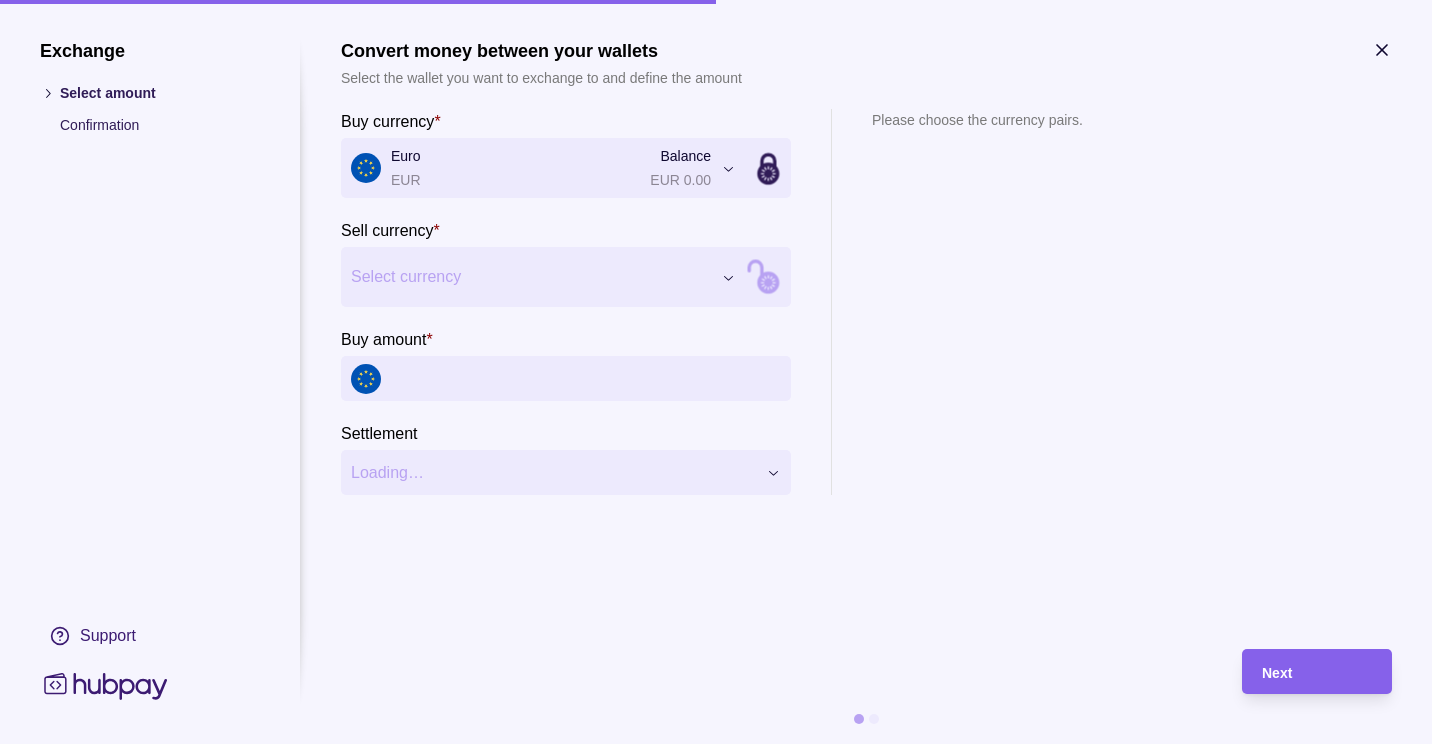 click on "Dashboard Trades Payments Collections Transactions Statements Support J Hello,  JASMIN BUENSUCESO BERKELEY TRADING LLC Account Terms and conditions Privacy policy Sign out Trades Exchanges Forwards Create spot exchange Reference Rate Buy amount Sell amount Settlement due date Status 08 Jul 2025 AF-S2KH-FQKG 1  USD  =  3.68423   AED USD 142,792.00 AED 526,078.57 09 Jul 2025 Success AF-C65A-4E8X 1  USD  =  3.6503   AED AED 365,030.00 USD 100,000.00 08 Jul 2025 Success 07 Jul 2025 AF-ZTJ6-EIAG 1  EUR  =  4.32437   AED EUR 215,290.00 AED 930,993.62 08 Jul 2025 Success 04 Jul 2025 AF-M5KJ-ZN84 1  EUR  =  4.33838   AED EUR 240,000.00 AED 1,041,211.20 08 Jul 2025 Success 03 Jul 2025 AF-53DW-VZSU 1  EUR  =  4.34871   AED EUR 410,000.00 AED 1,782,971.10 07 Jul 2025 Success AF-AYB6-YVCW 1  EUR  =  4.35056   AED EUR 821,333.33 AED 3,573,259.93 04 Jul 2025 Success 30 Jun 2025 AF-YIEO-LYOT 1  USD  =  3.68396   AED USD 106,200.00 AED 391,236.55 01 Jul 2025 Success AF-4JHV-N923 1  EUR  =  4.32551   AED EUR 36,900.00 Success" at bounding box center [716, 1198] 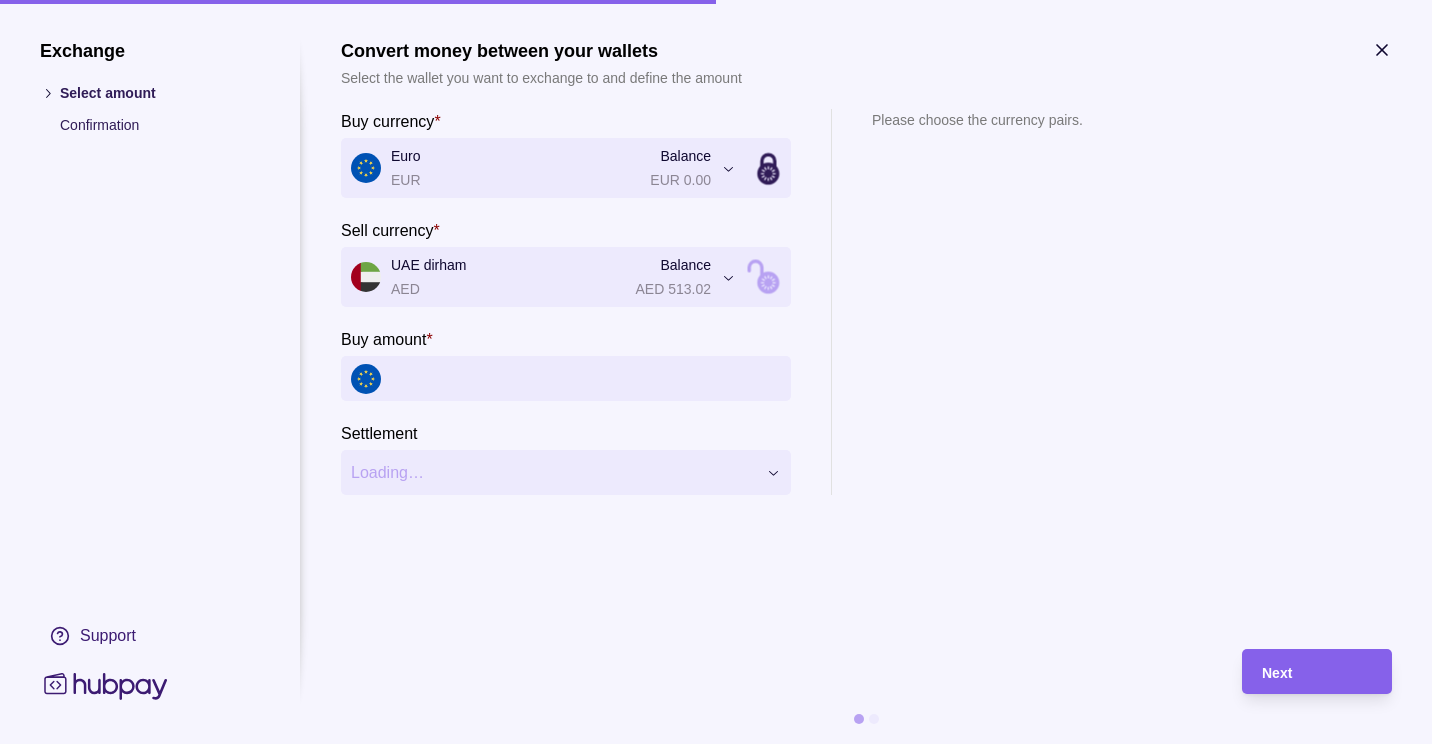 click on "Buy amount  *" at bounding box center [586, 378] 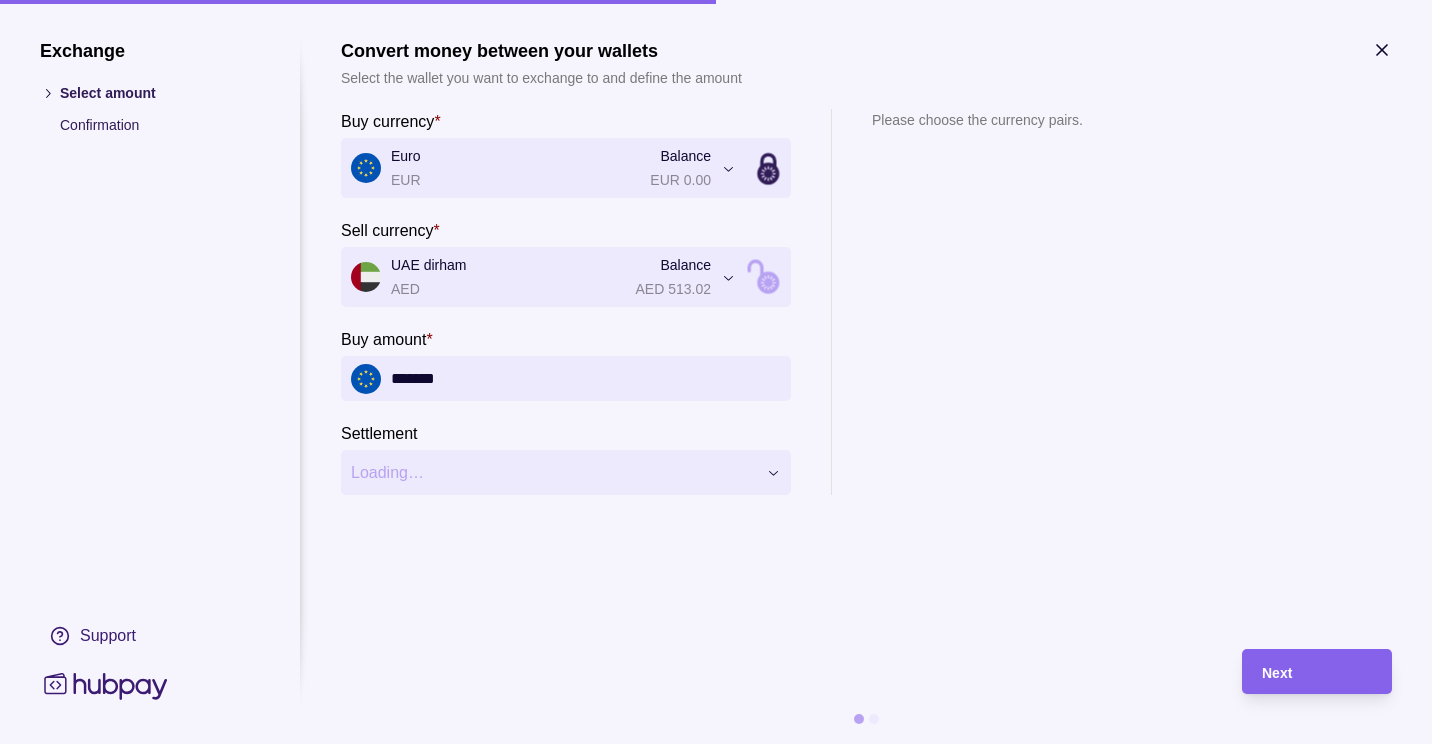 paste on "********" 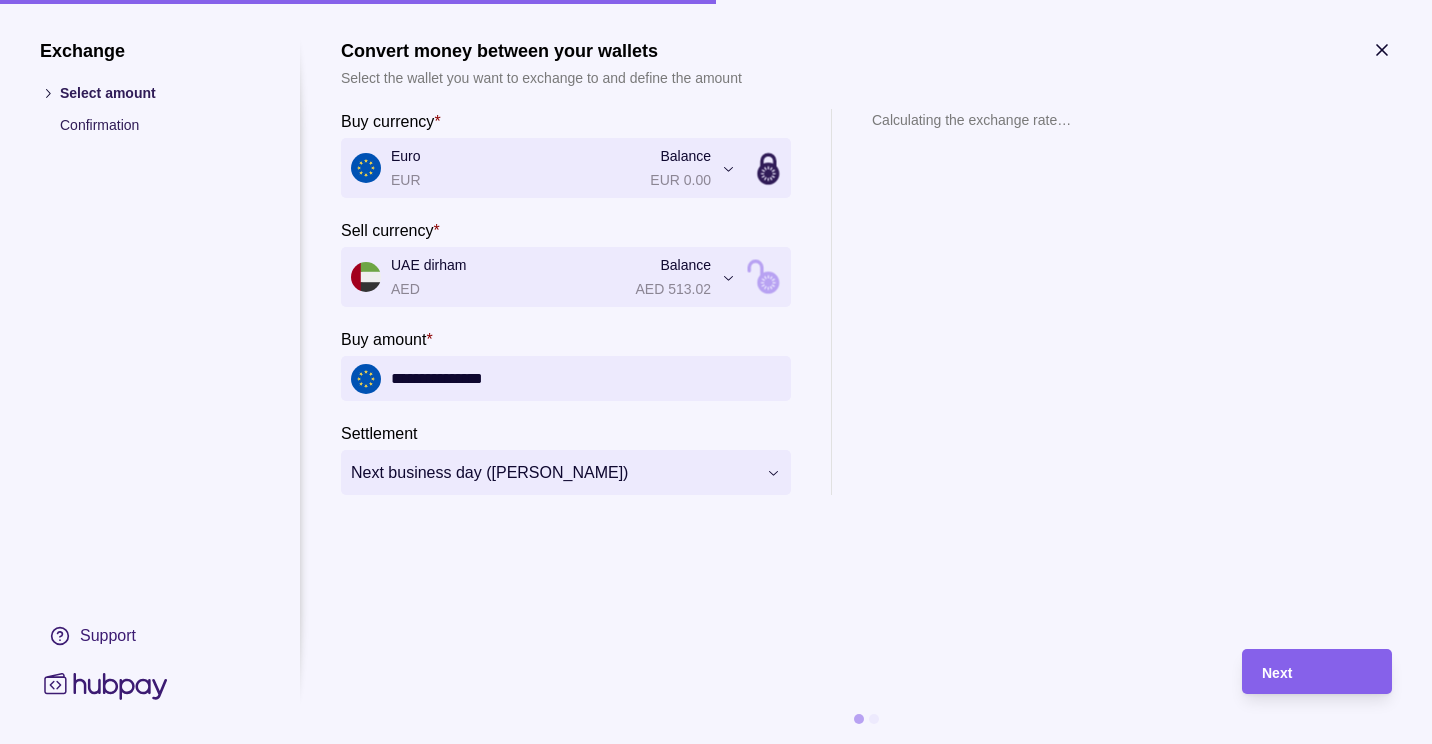 paste 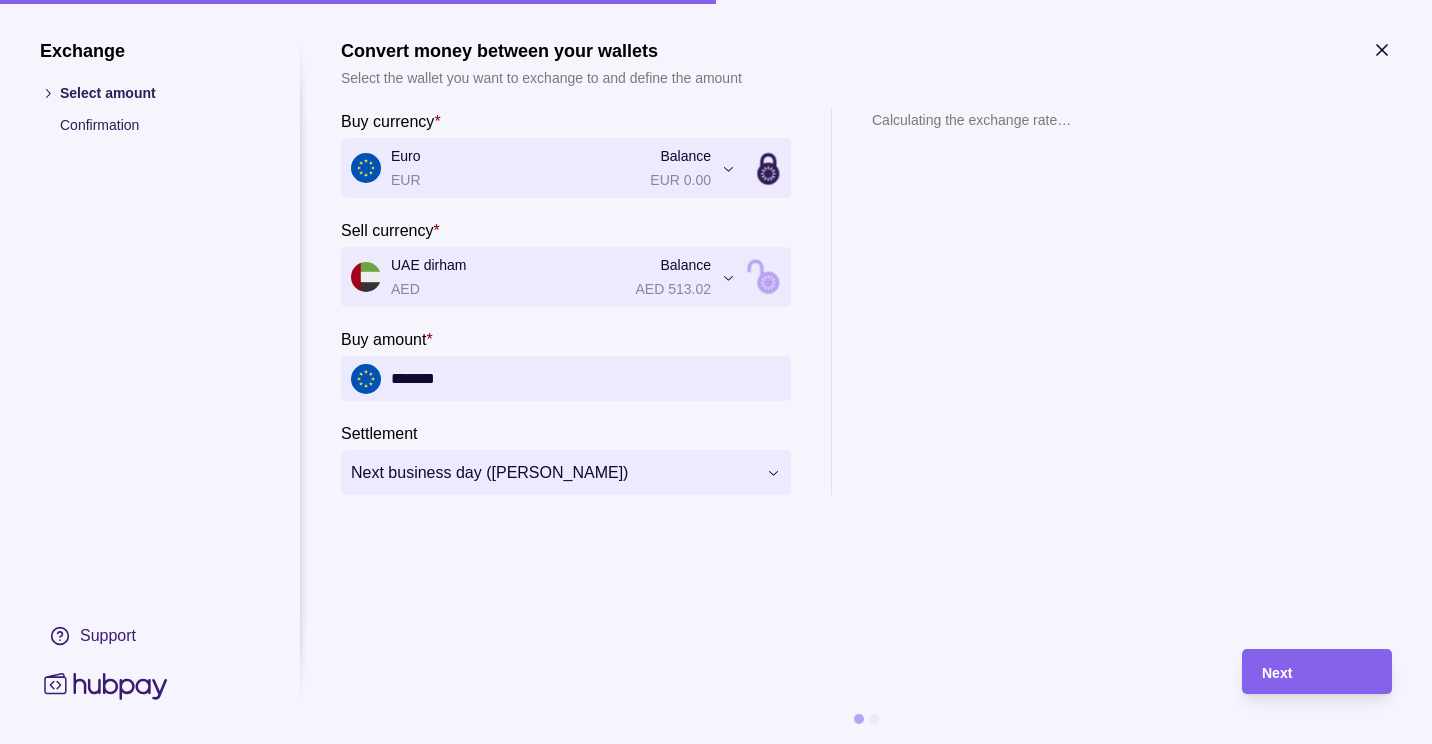 type on "*******" 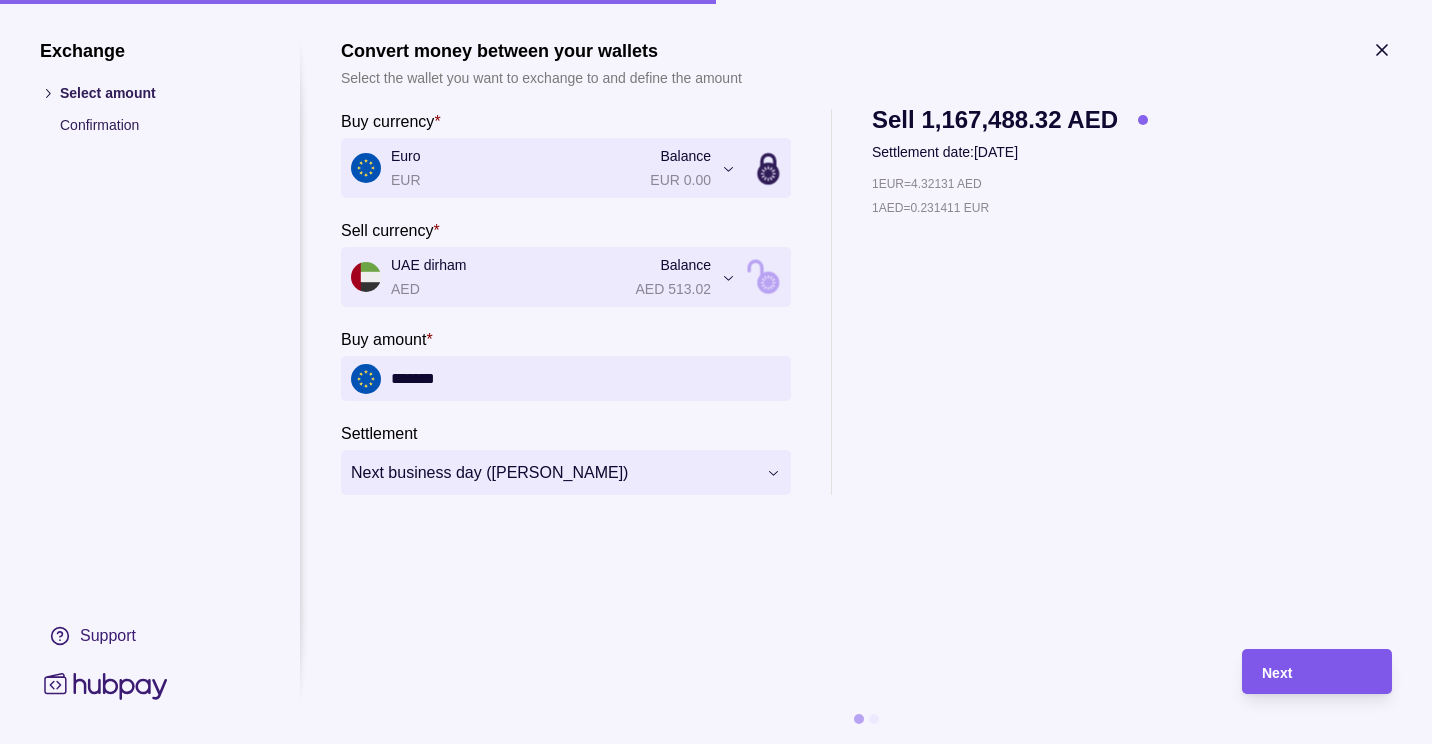 click on "Next" at bounding box center [1277, 673] 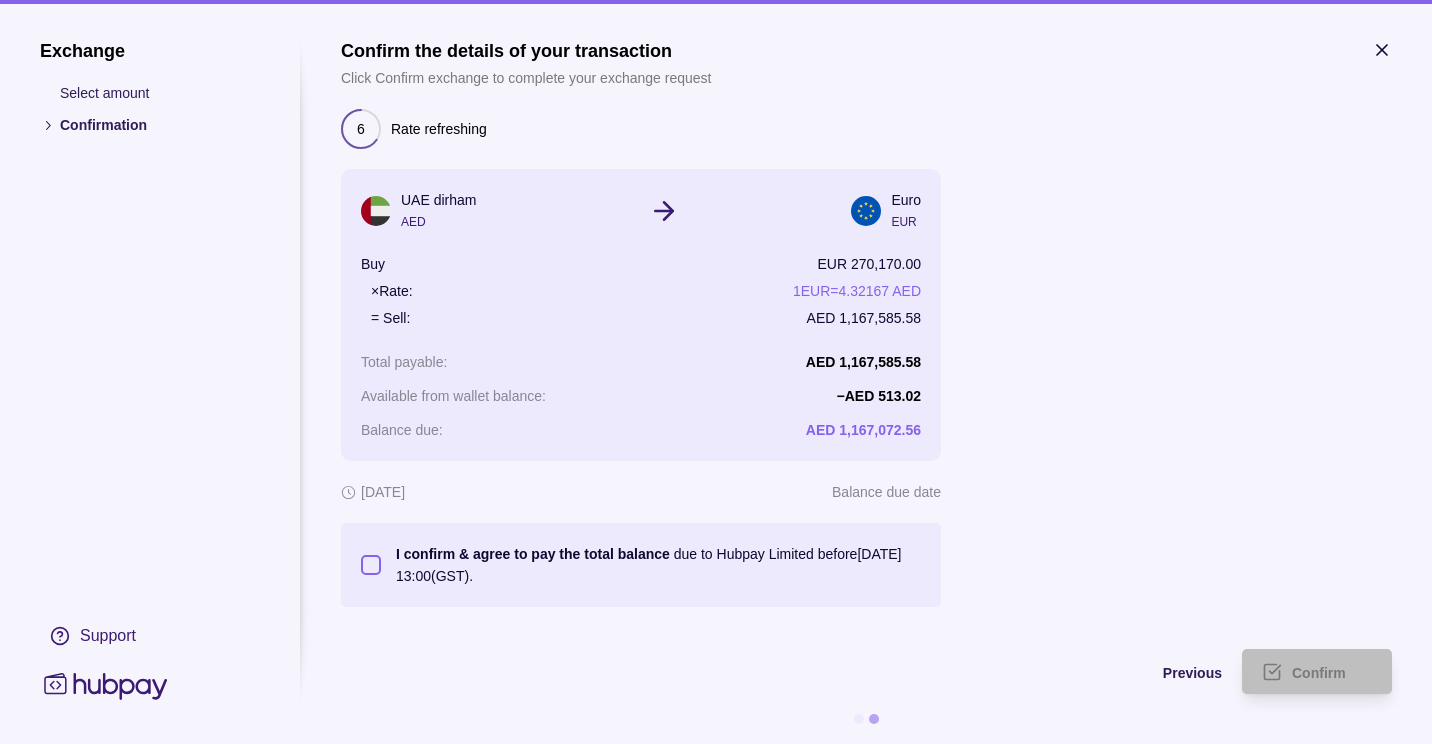 click on "I confirm & agree to pay the total balance   due to Hubpay Limited before  10 Jul 2025   13:00  (GST)." at bounding box center [371, 565] 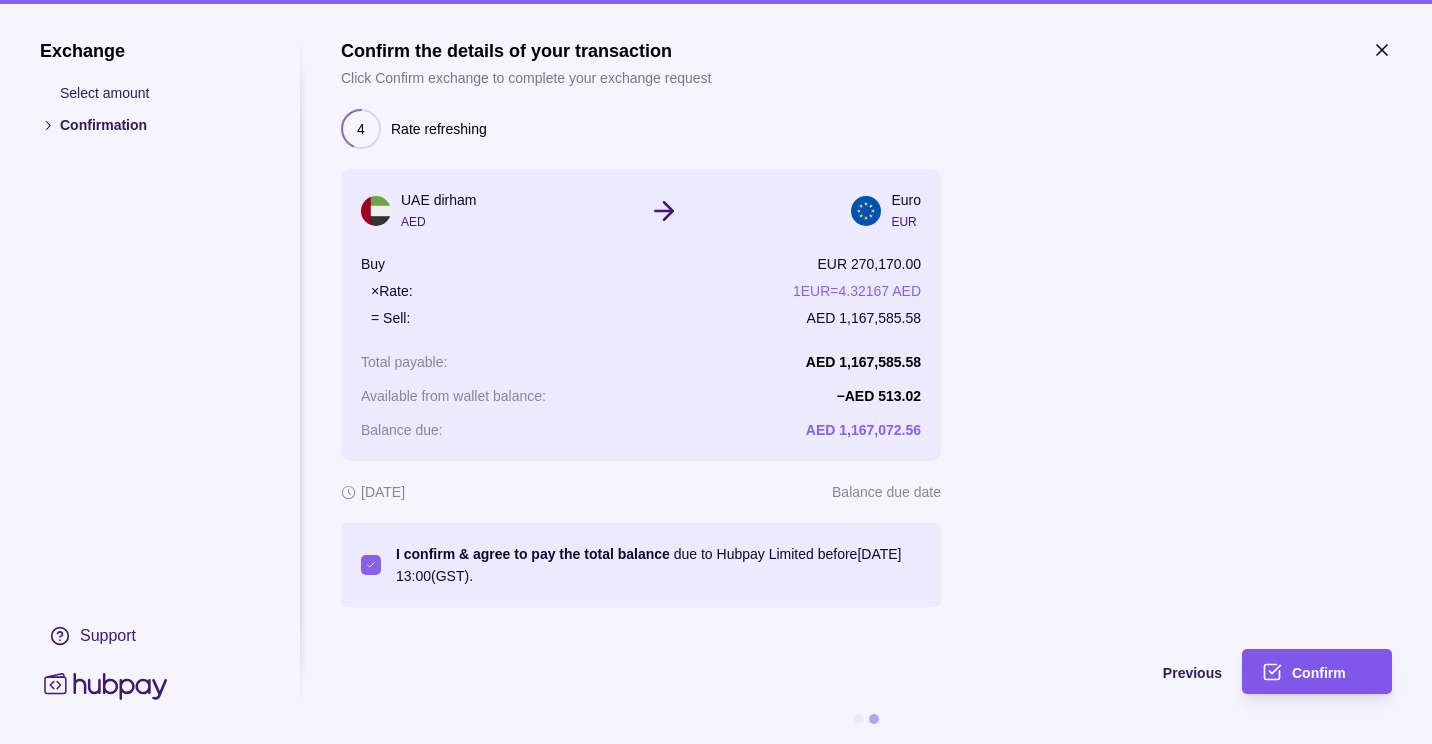 type 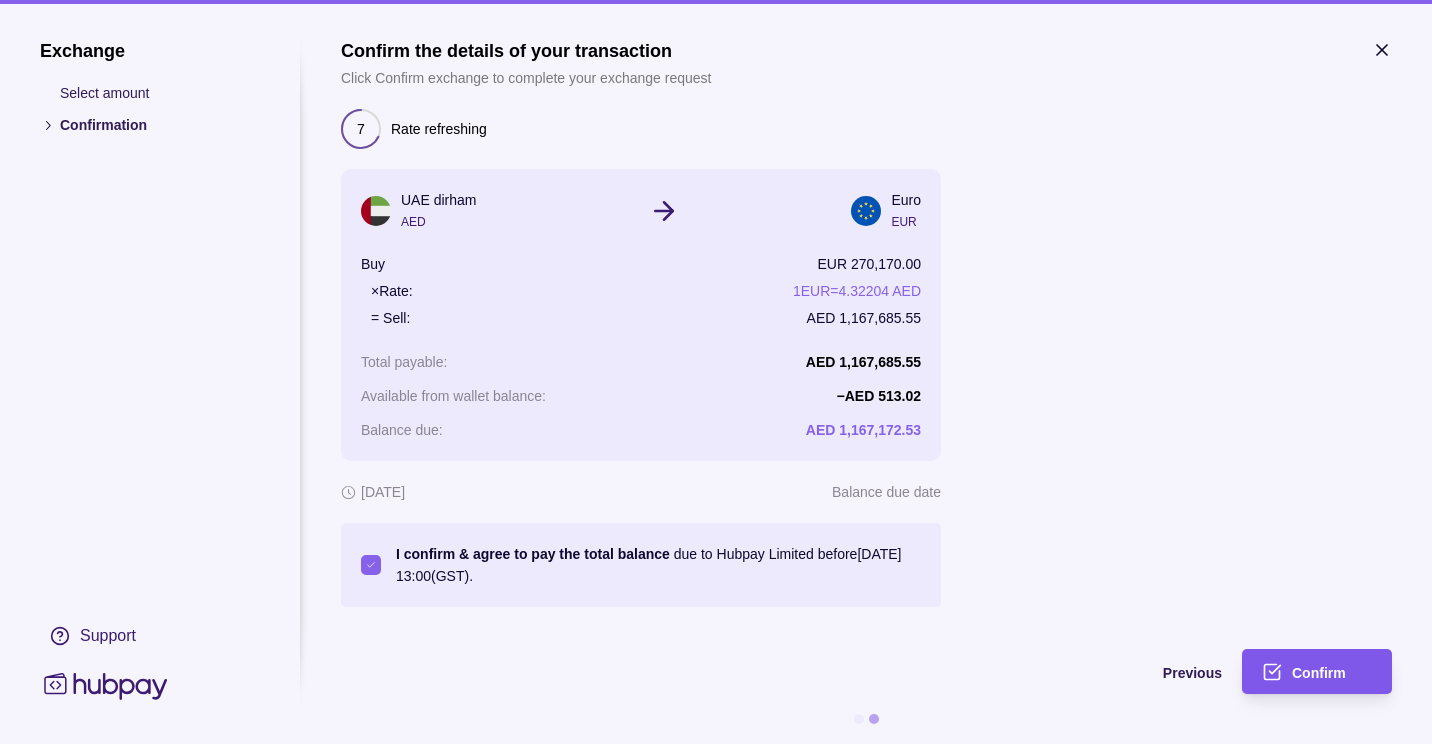 click on "Confirm" at bounding box center [1332, 672] 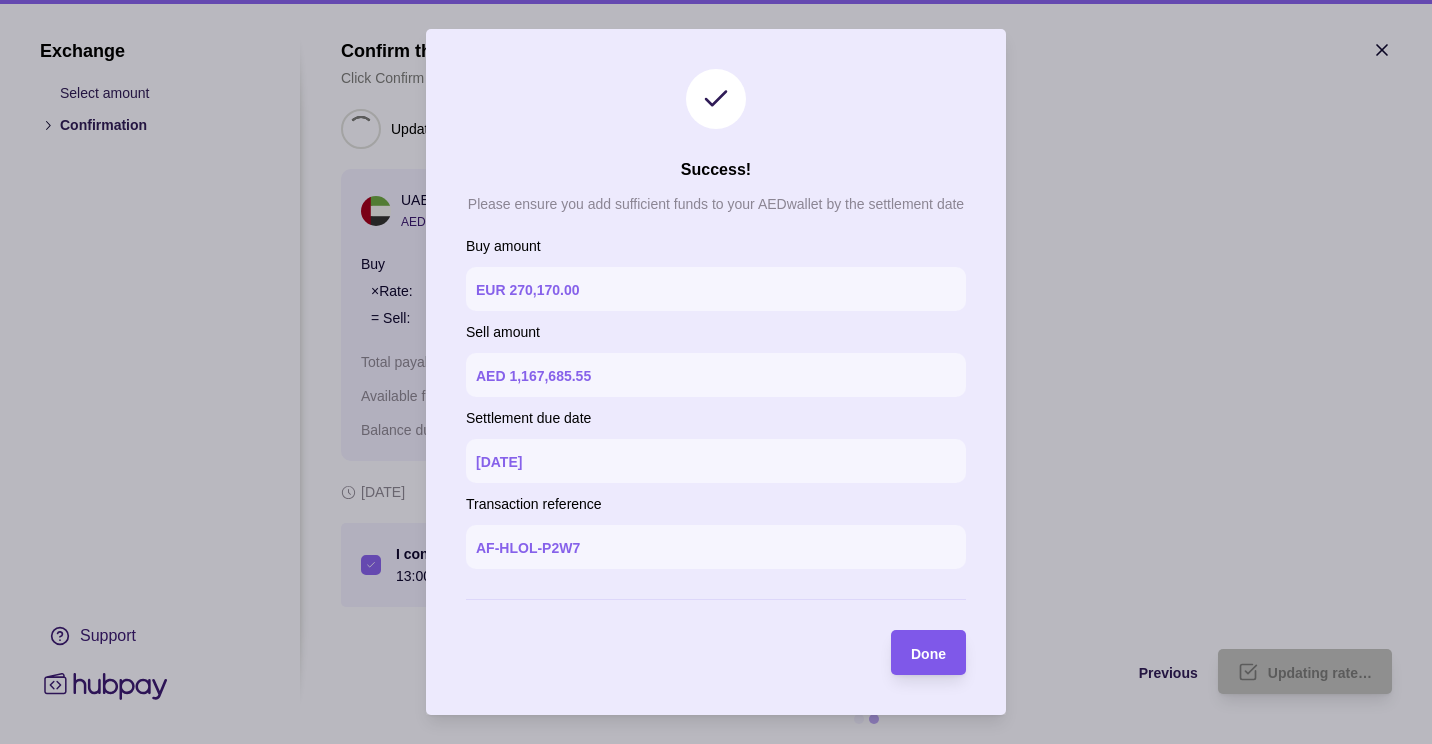 click on "Done" at bounding box center (928, 654) 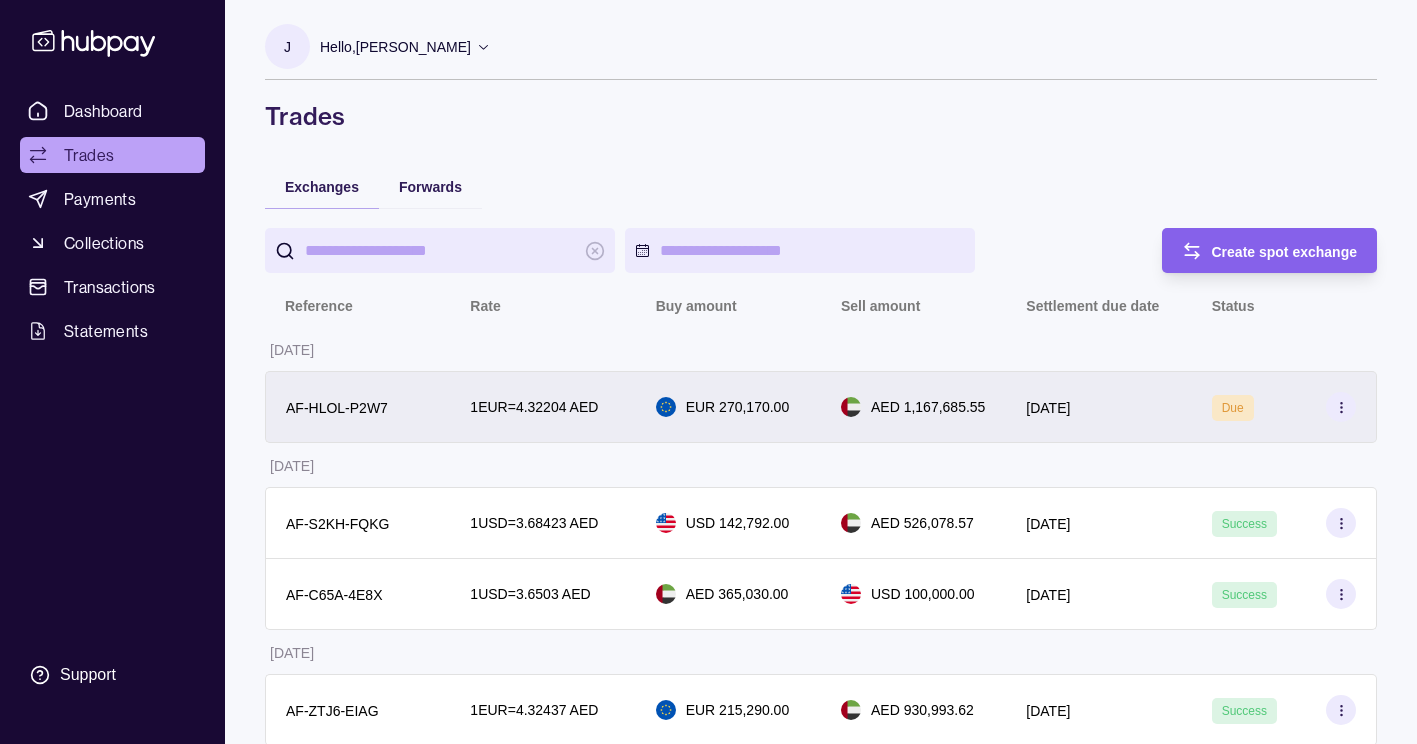 click 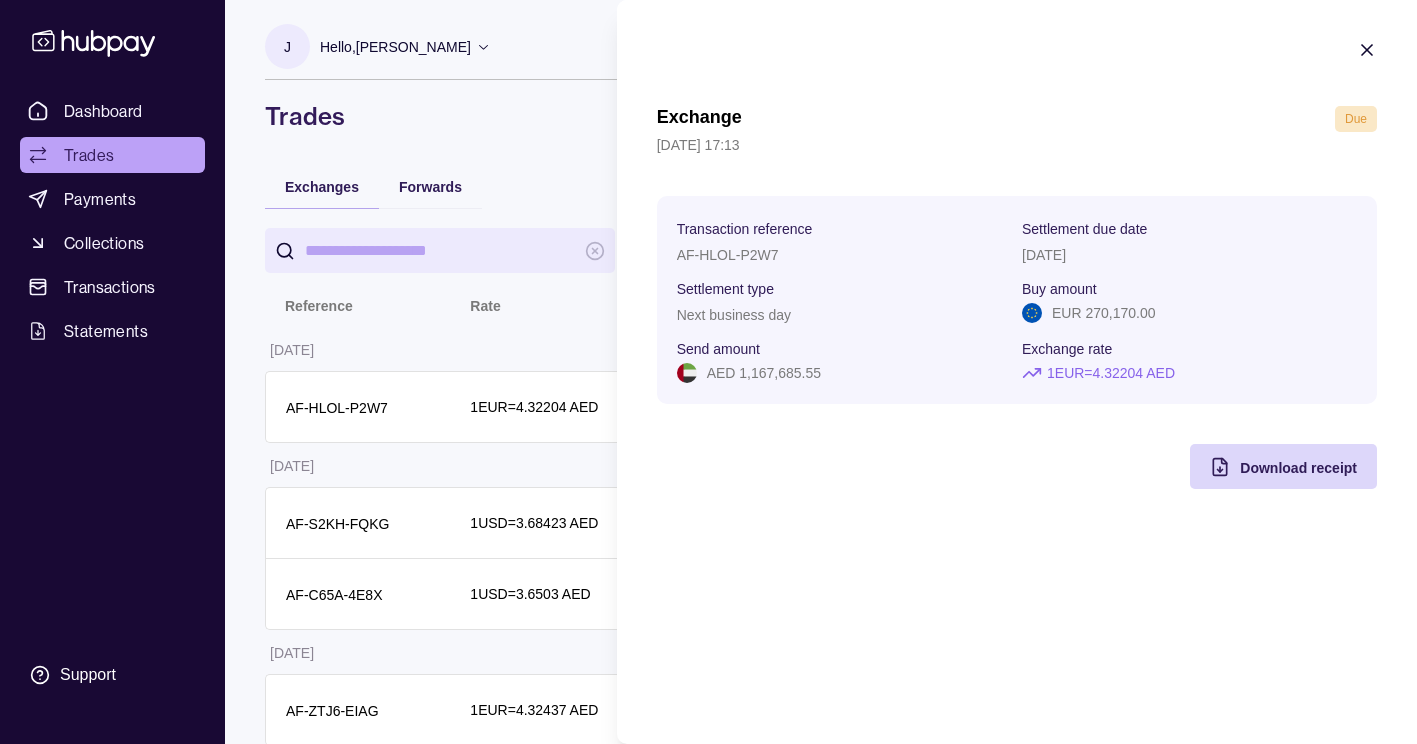 click on "1  EUR  =  4.32204   AED" at bounding box center (1111, 373) 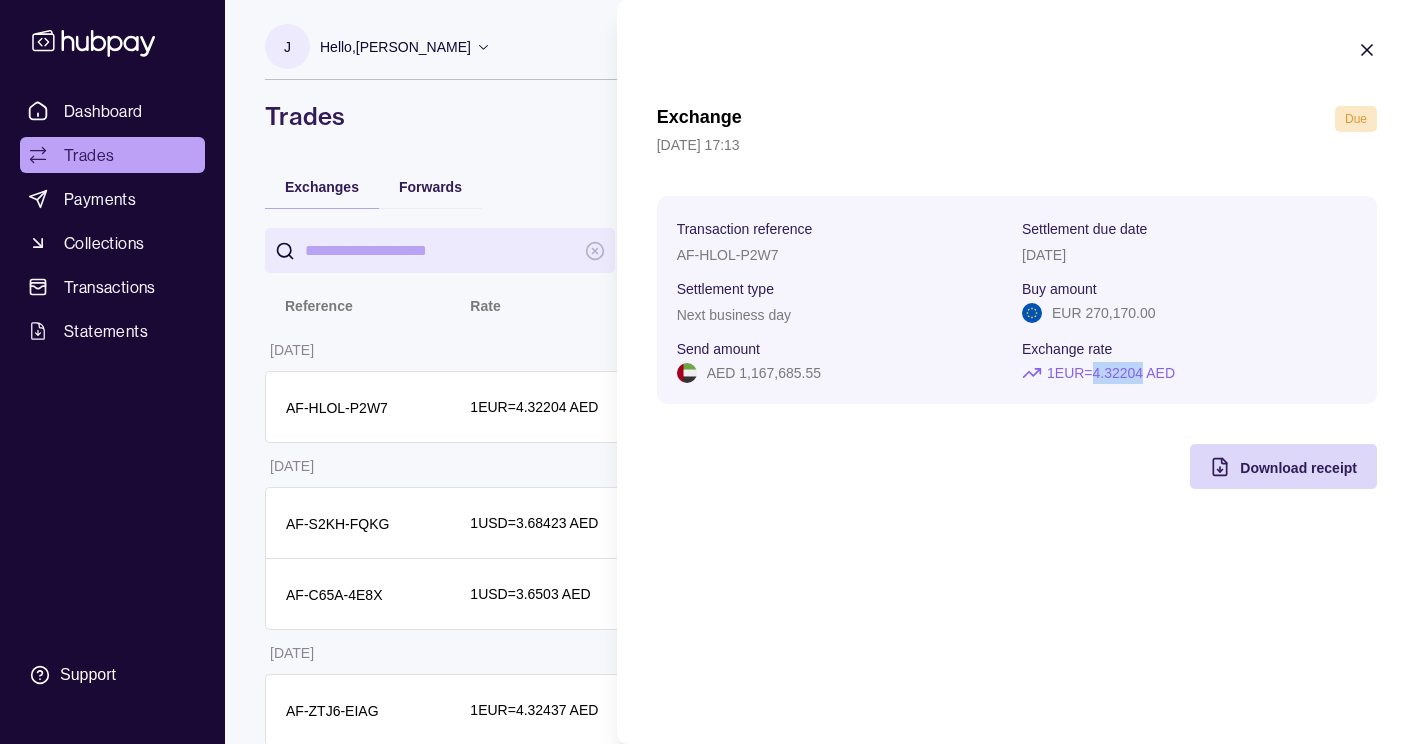 drag, startPoint x: 1103, startPoint y: 374, endPoint x: 1153, endPoint y: 371, distance: 50.08992 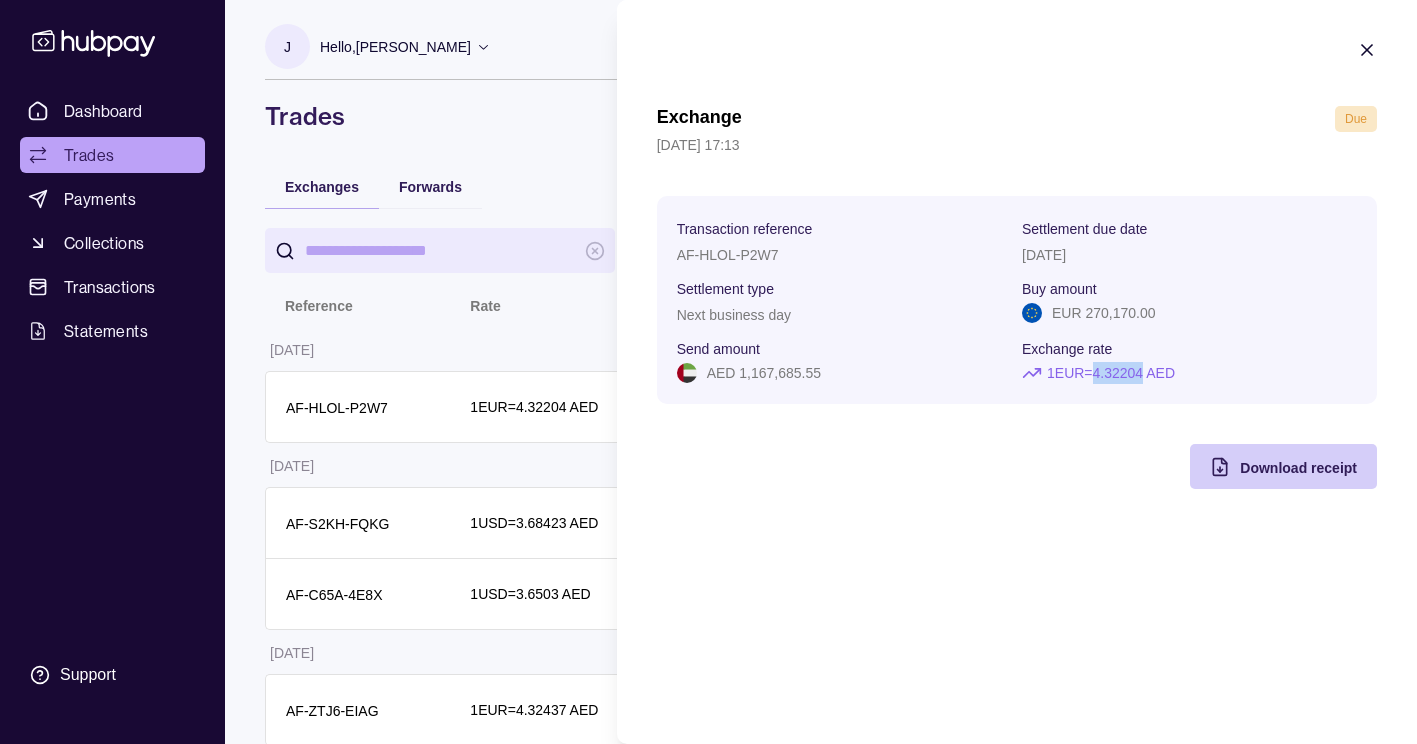 drag, startPoint x: 1153, startPoint y: 371, endPoint x: 1273, endPoint y: 466, distance: 153.05228 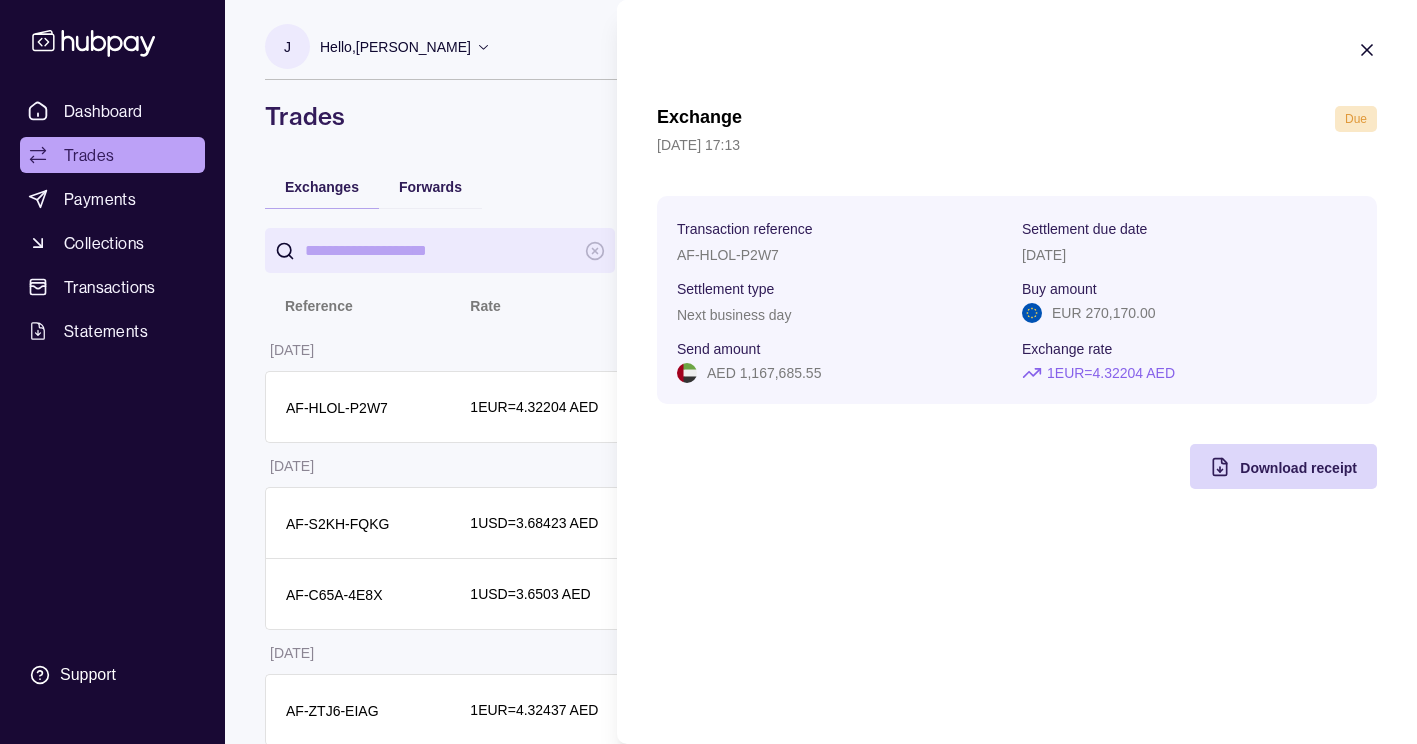click on "AED 1,167,685.55" at bounding box center [764, 373] 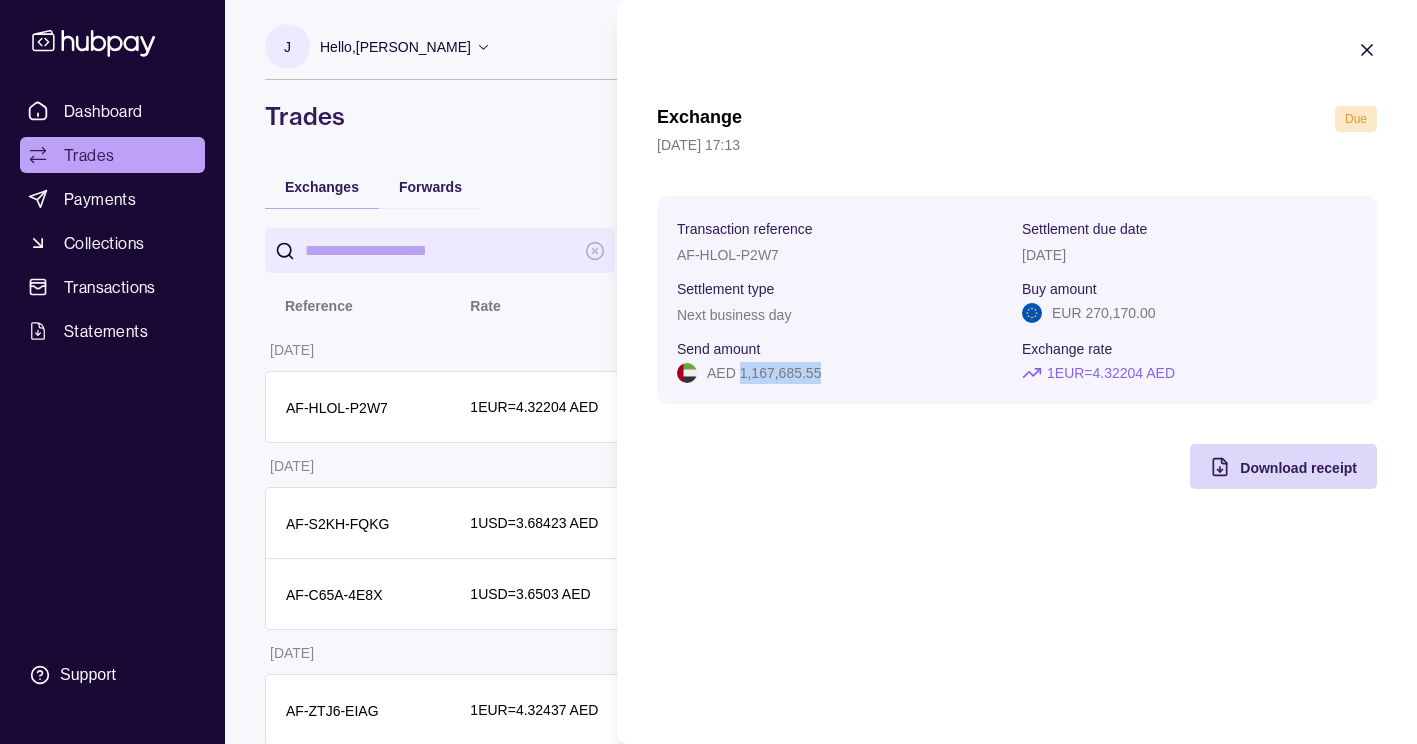 click on "AED 1,167,685.55" at bounding box center [764, 373] 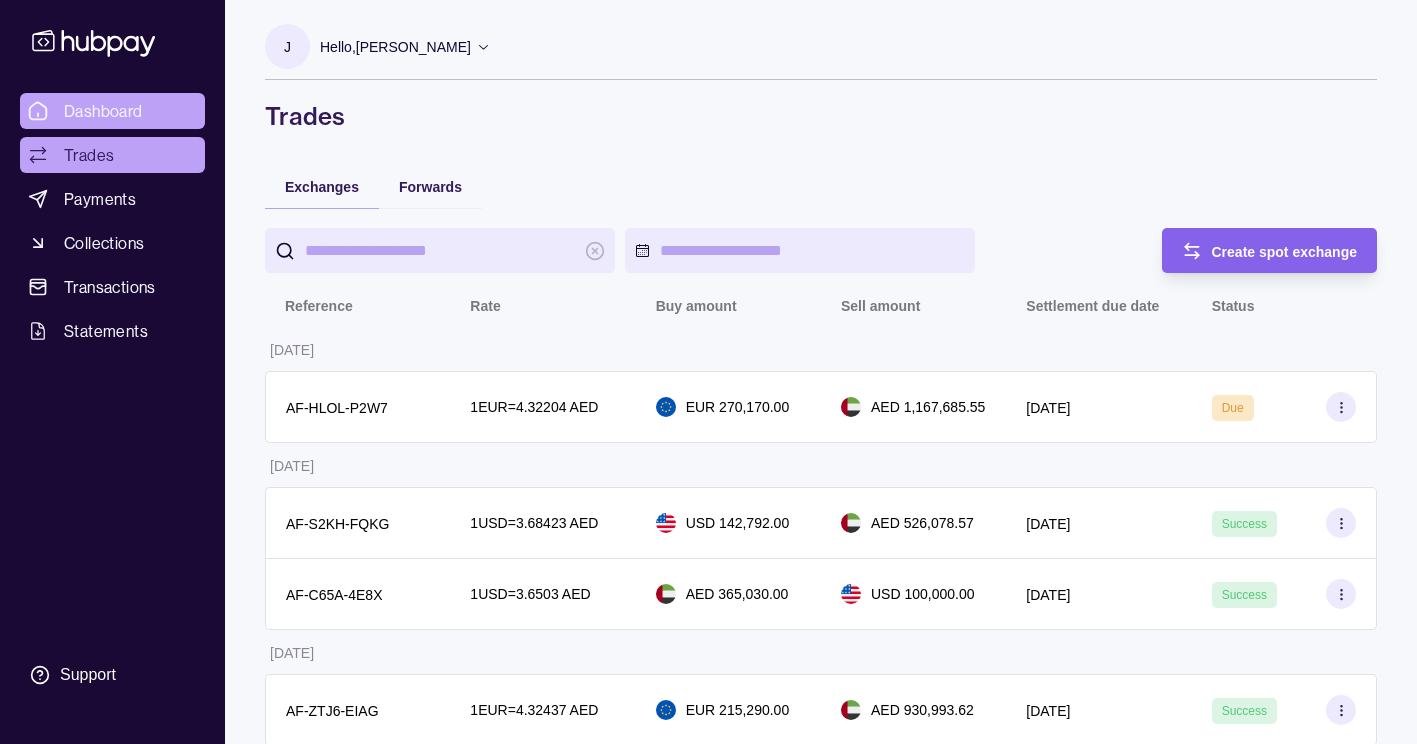 click on "Dashboard" at bounding box center [103, 111] 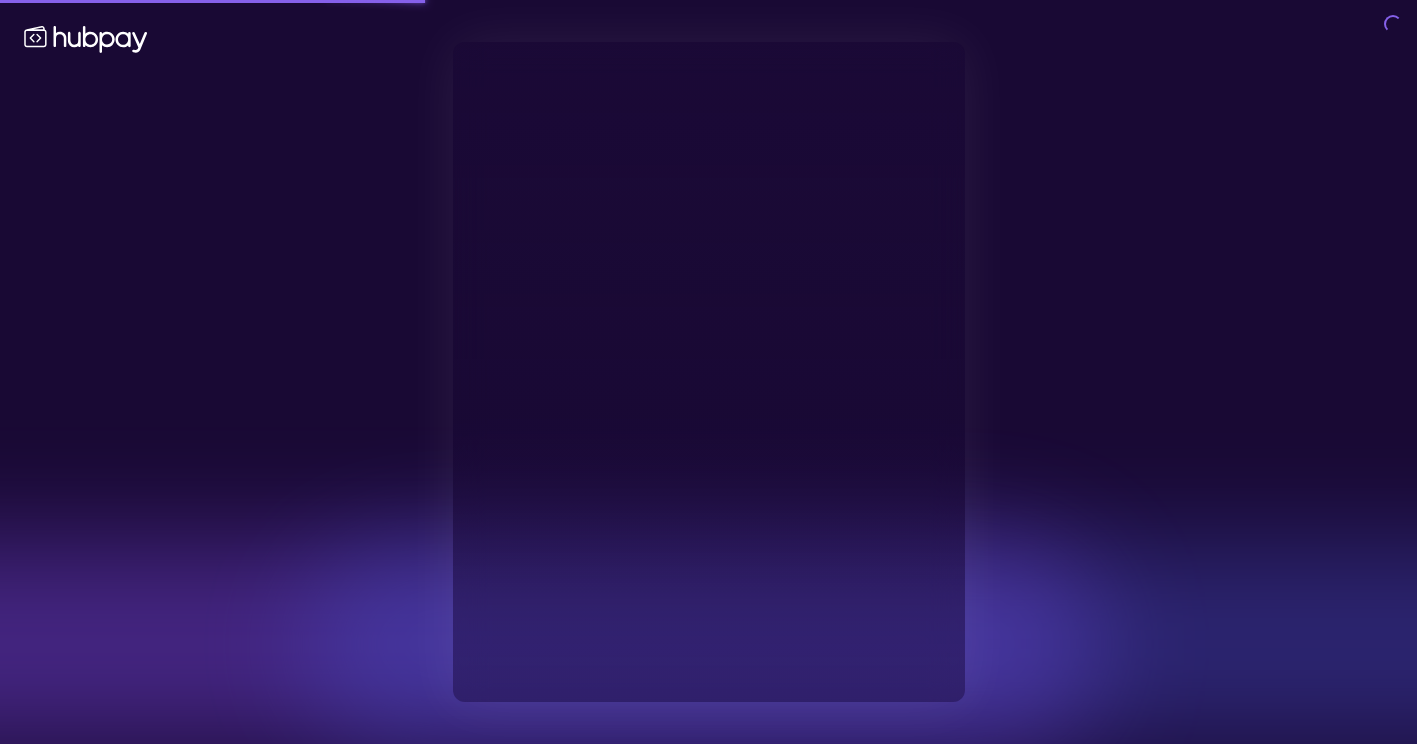 type on "**********" 